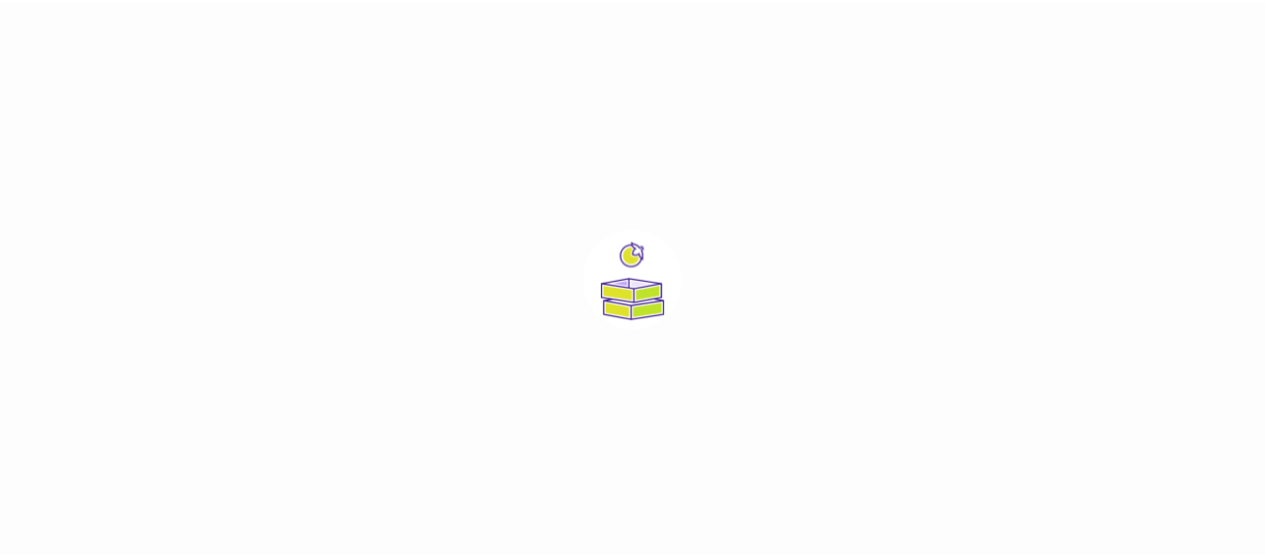 scroll, scrollTop: 0, scrollLeft: 0, axis: both 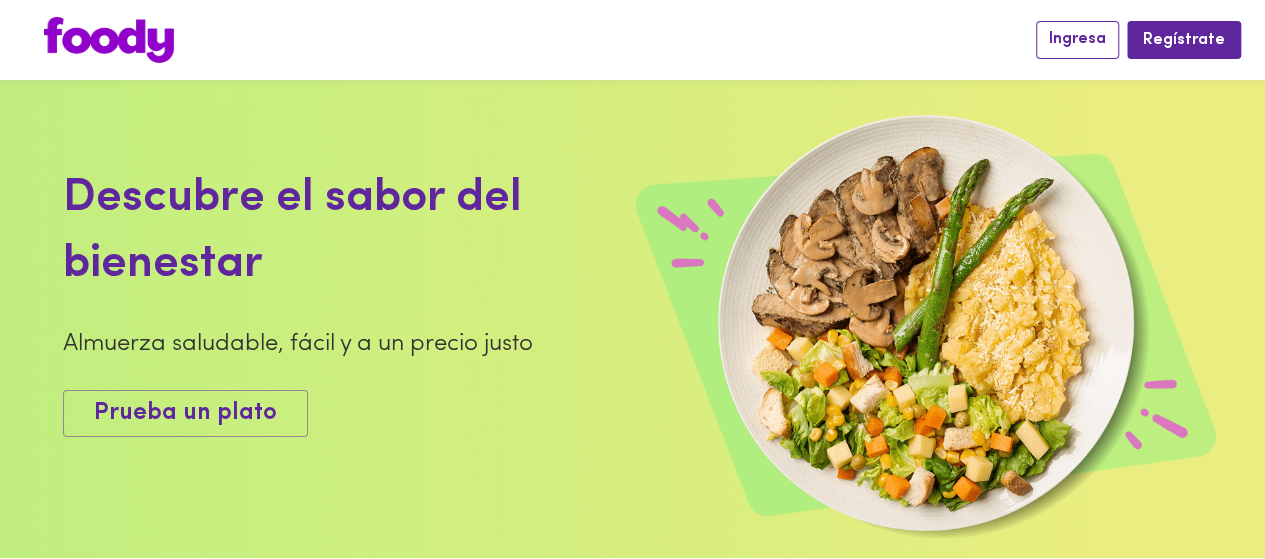 click on "Ingresa" at bounding box center [1077, 39] 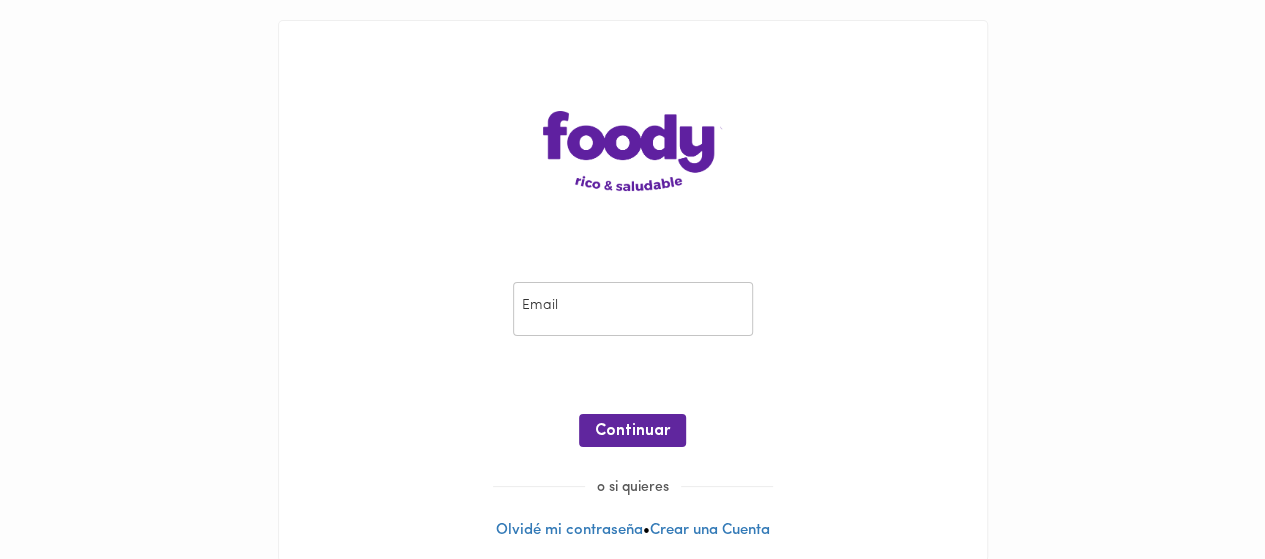 click at bounding box center [633, 309] 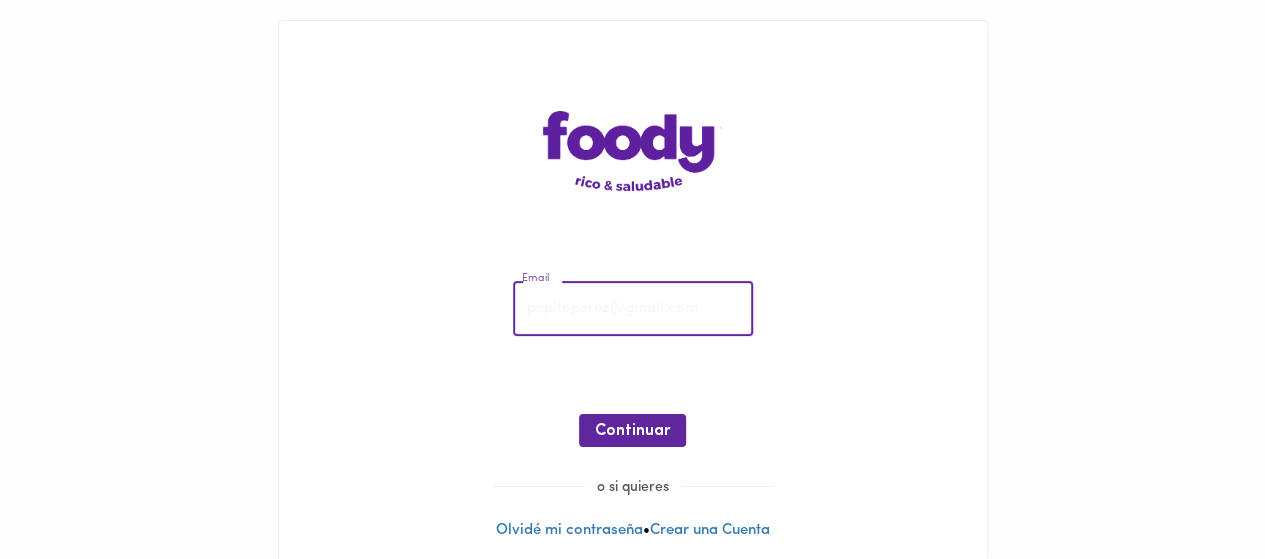 type on "piatron54@hotmail.com" 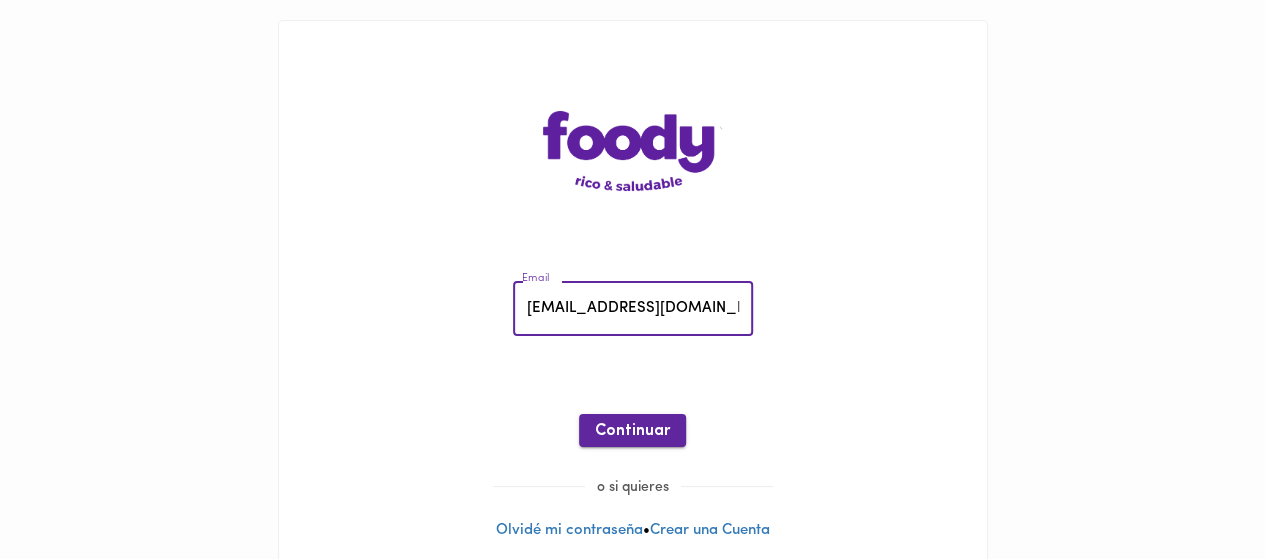 click on "Continuar" at bounding box center (632, 431) 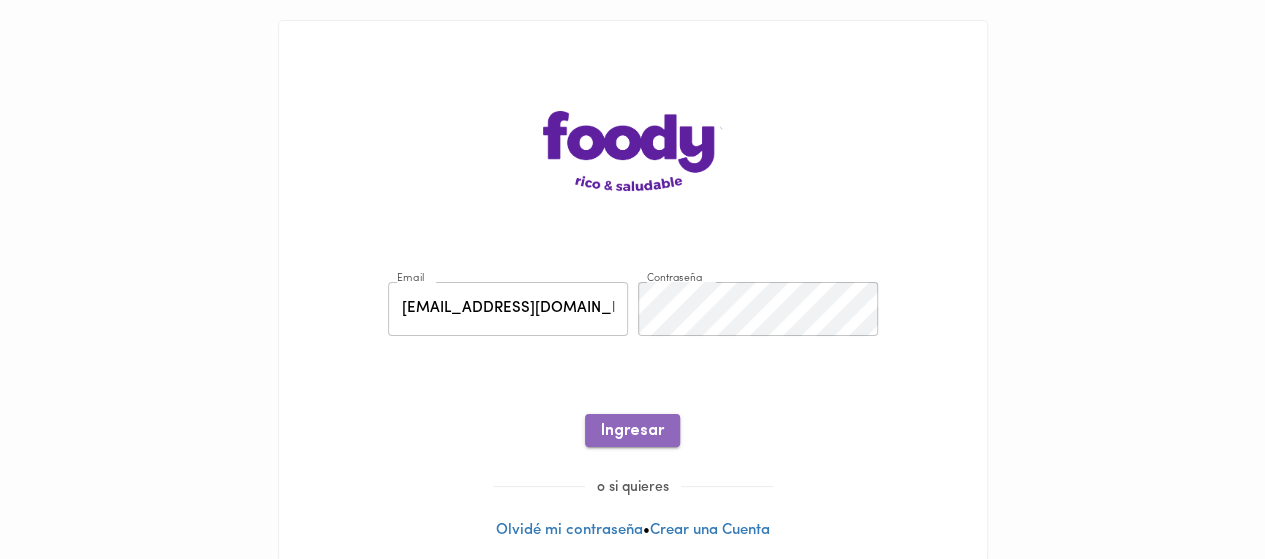 click on "Ingresar" at bounding box center (632, 431) 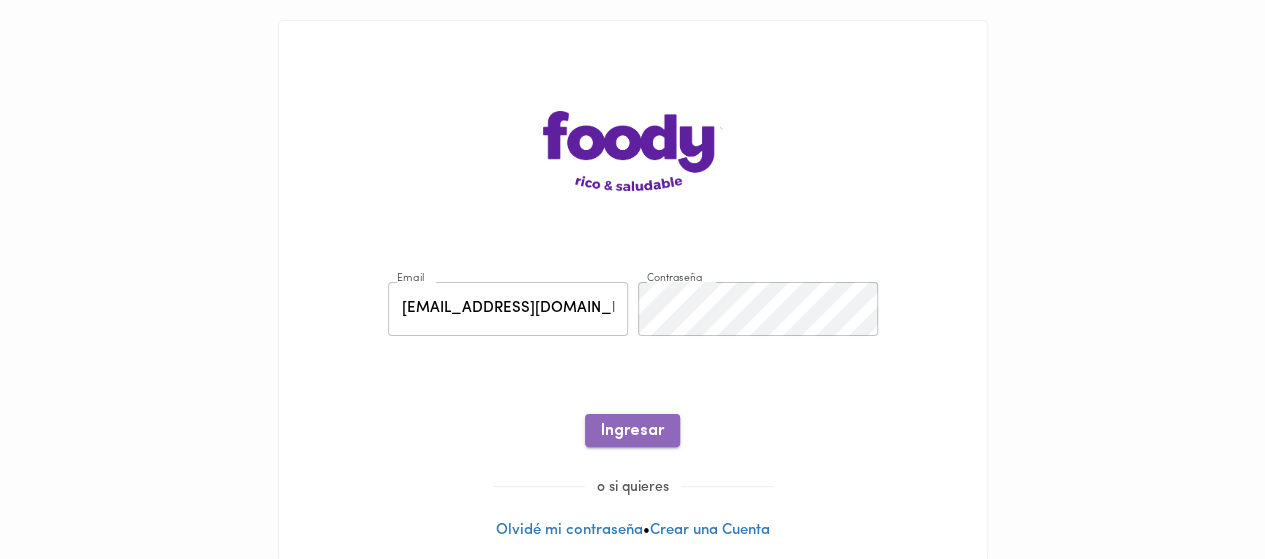 click on "Ingresar" at bounding box center [632, 431] 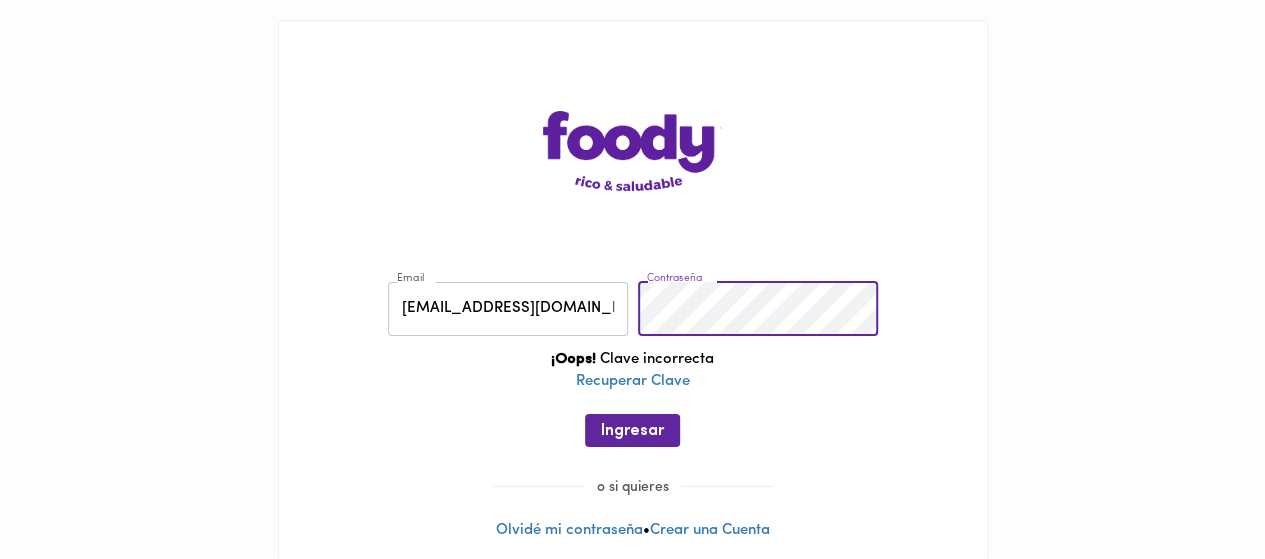 click on "Email piatron54@hotmail.com Email Contraseña Contraseña ¡Oops!   Clave incorrecta Recuperar Clave Ingresar" at bounding box center (633, 369) 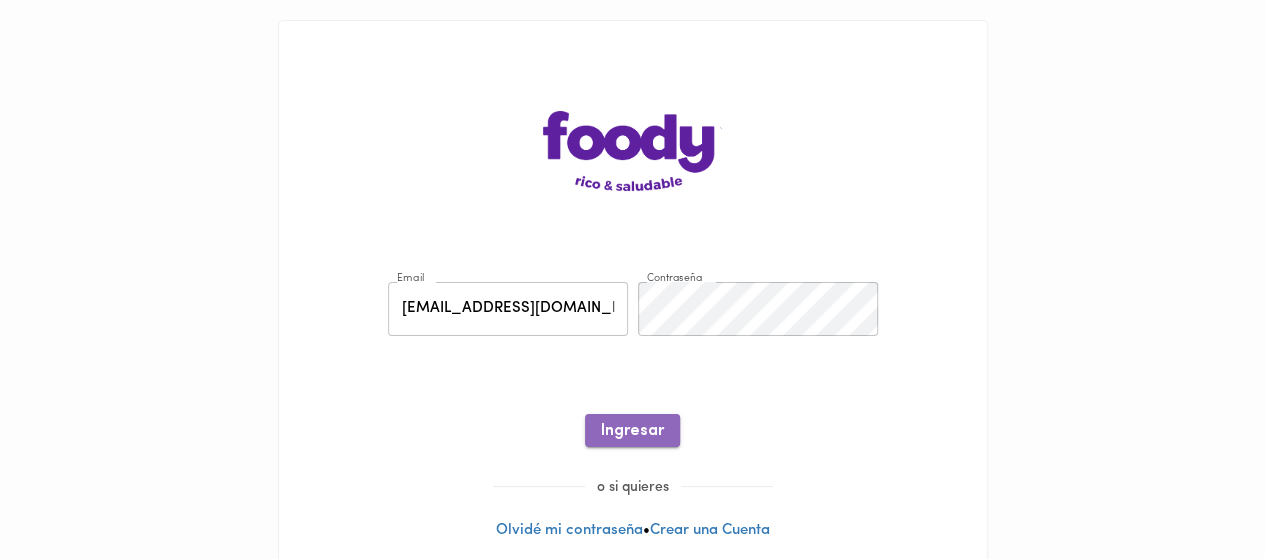 click on "Ingresar" at bounding box center (632, 431) 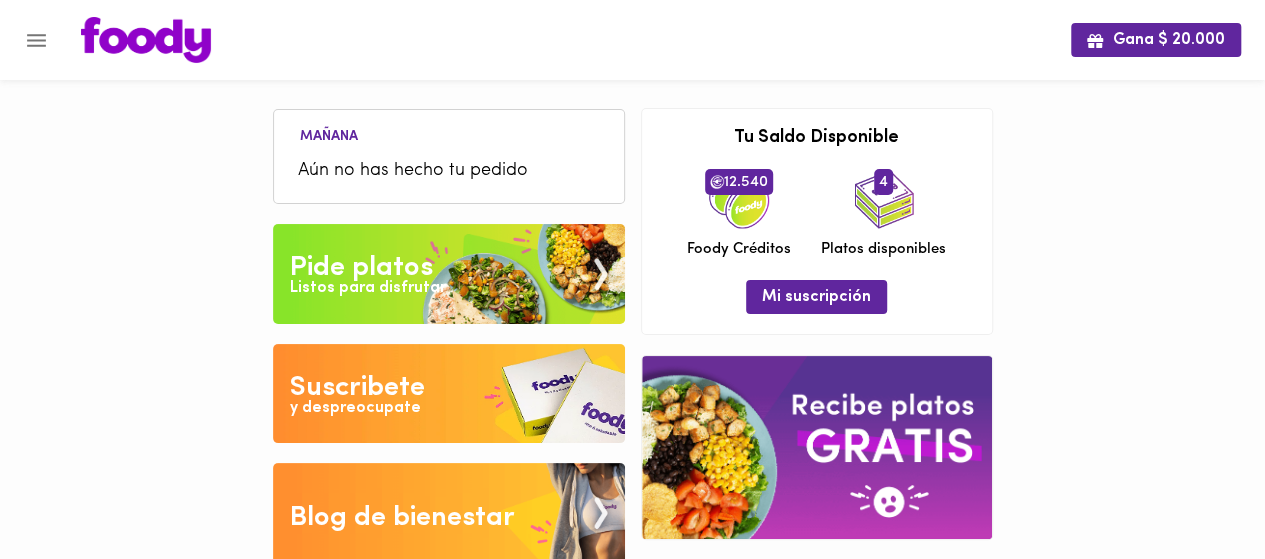 click on "Pide platos" at bounding box center [361, 268] 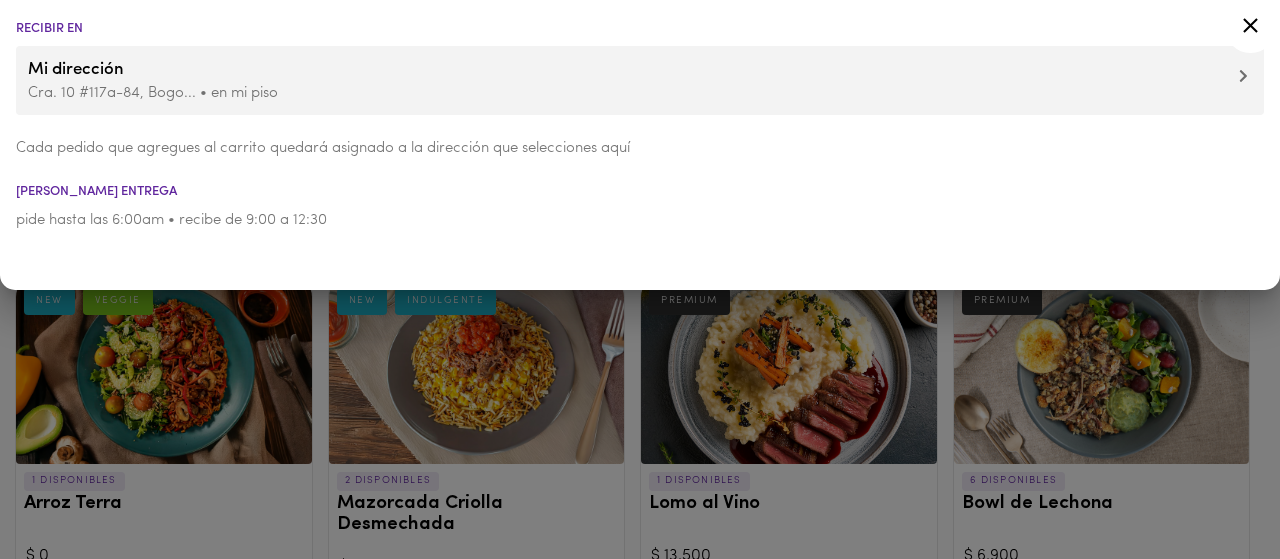 click at bounding box center [640, 279] 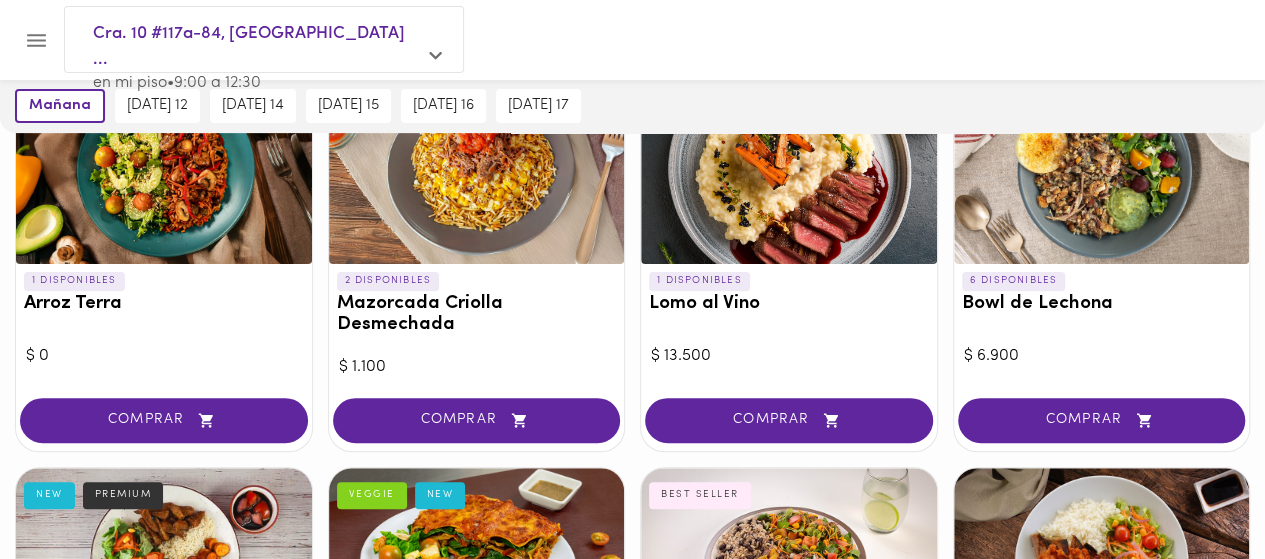 scroll, scrollTop: 400, scrollLeft: 0, axis: vertical 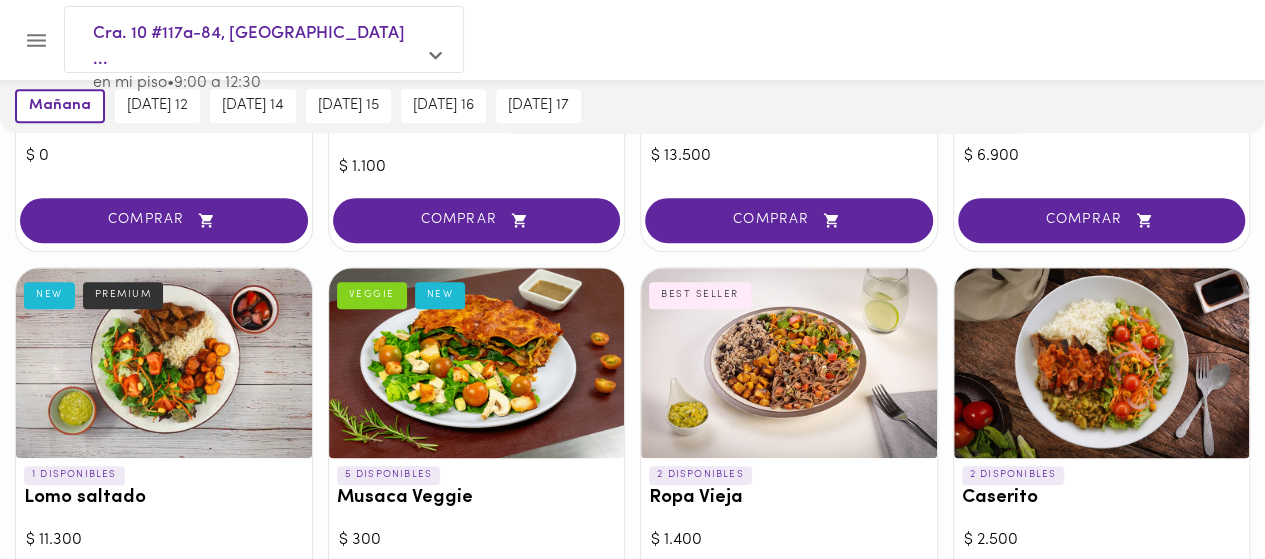 click on "Lomo saltado" at bounding box center (164, 498) 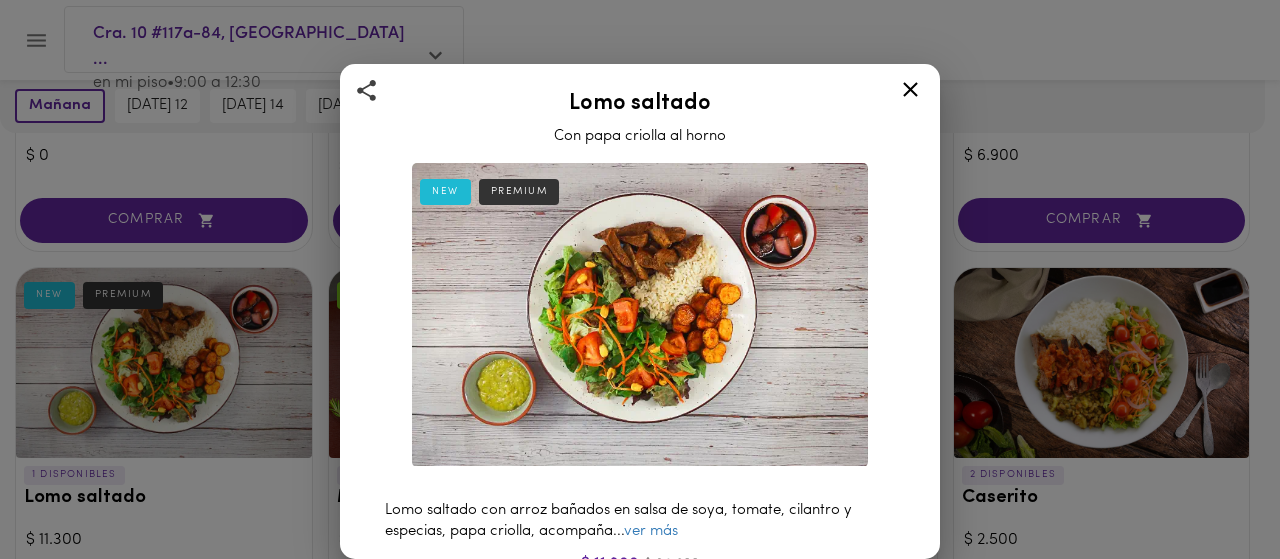 click on "Lomo saltado   Con papa criolla al horno NEW PREMIUM Lomo saltado con arroz bañados en salsa de soya, tomate, cilantro y especias, papa criolla, acompaña ...  ver más $ 11.300 $ 36.200 Agregar al carrito 662.9 Calorías 49.9 grs Proteína 91.3 grs Carbs 10.6 grs Grasa 602.9 Sodio Ingredientes Tomate, Zanahoria, Mix de lechugas, Maíz tostado, Arroz, Pasta de ajo, Aceite vegetal, Sal, Carne de ...  ver más Contiene:   Soya, Vinagre, Paprika, Procesado en conjunto con frutos secos." at bounding box center [640, 279] 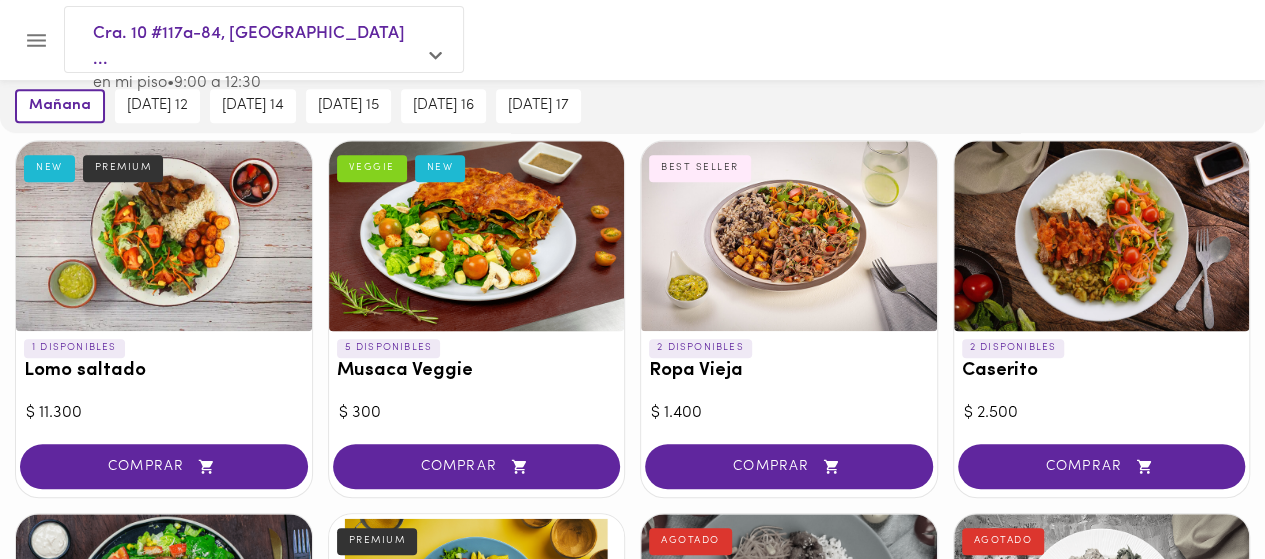 scroll, scrollTop: 600, scrollLeft: 0, axis: vertical 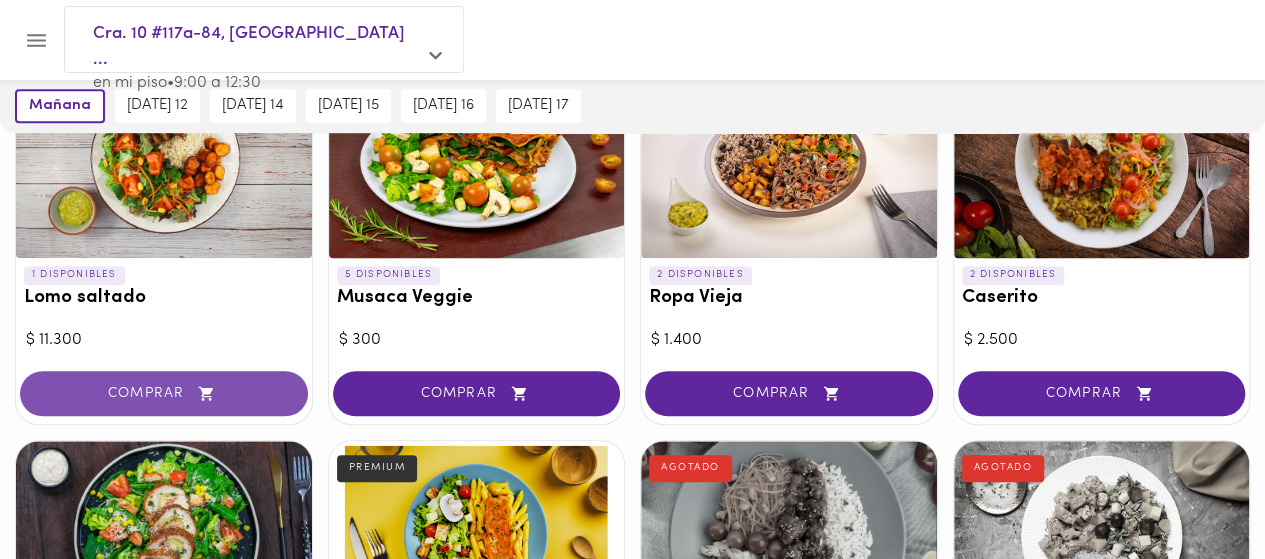 click on "COMPRAR" at bounding box center [164, 393] 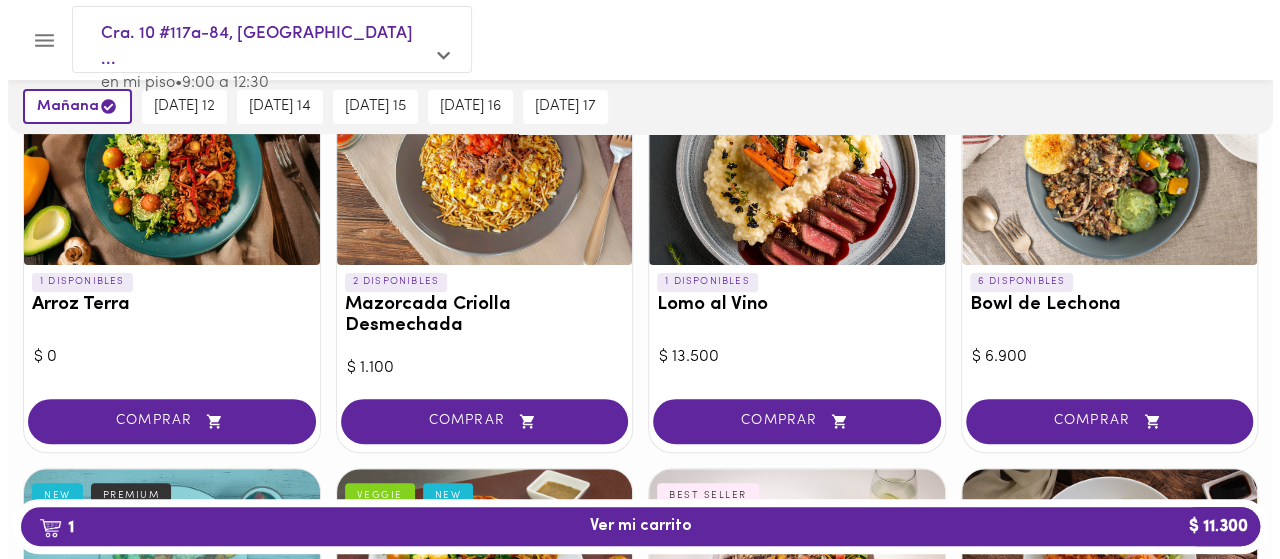 scroll, scrollTop: 100, scrollLeft: 0, axis: vertical 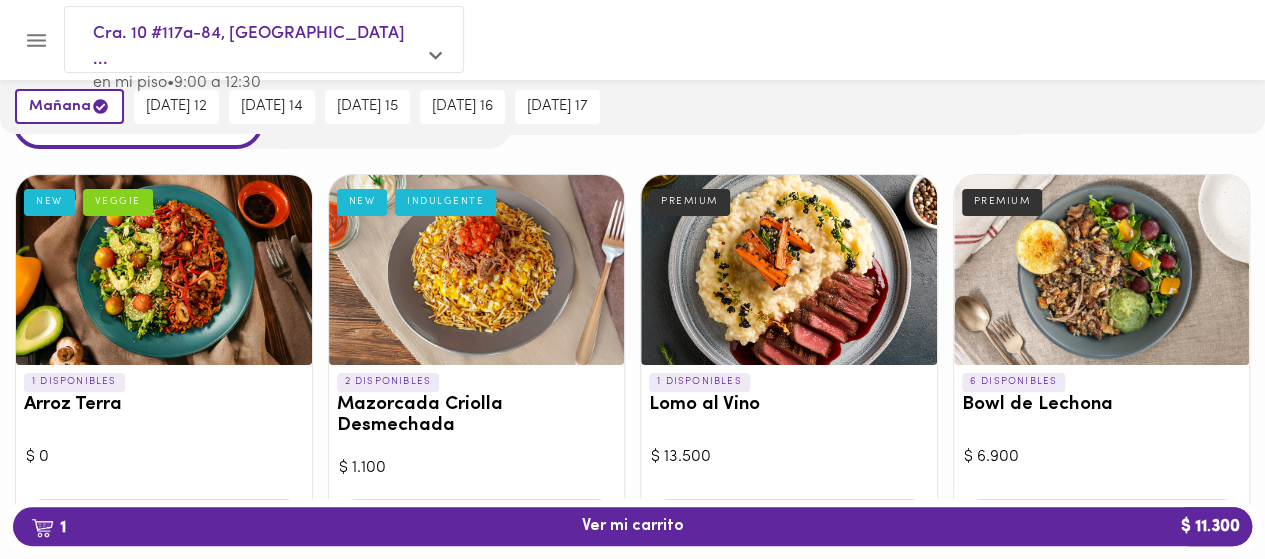 click on "Arroz Terra" at bounding box center [164, 405] 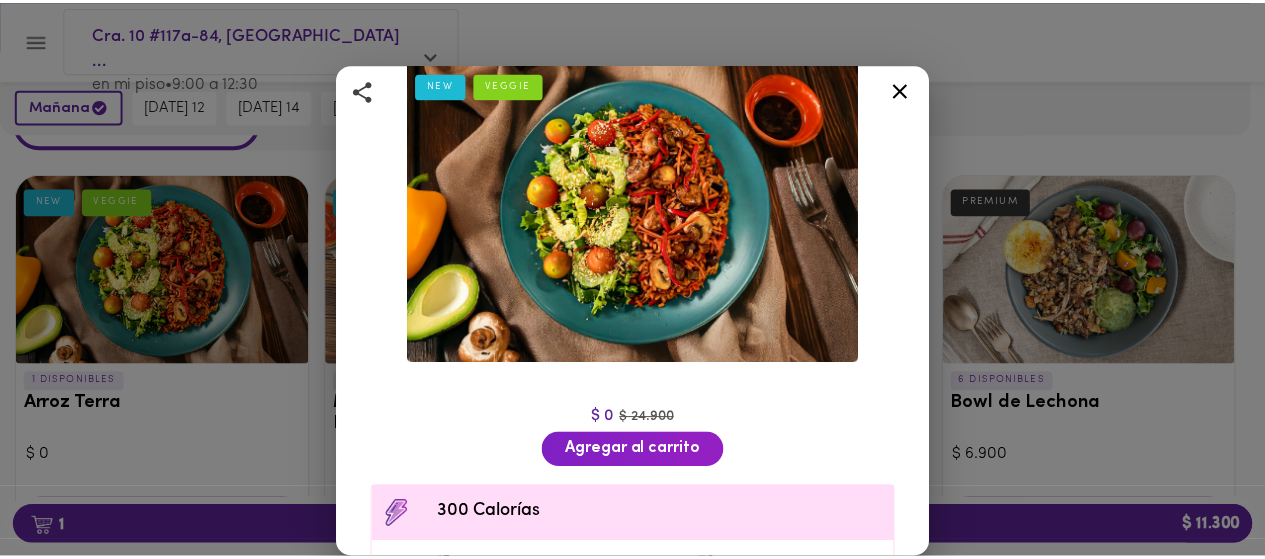 scroll, scrollTop: 0, scrollLeft: 0, axis: both 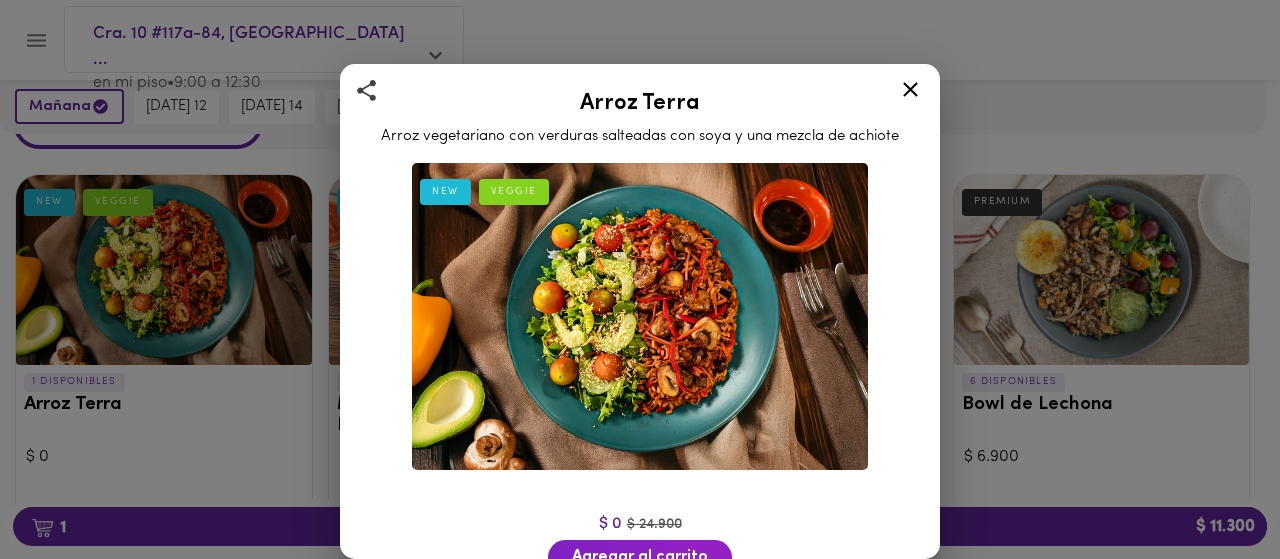 click on "Arroz Terra   Arroz vegetariano con verduras salteadas con soya y una mezcla de achiote NEW VEGGIE $ 0 $ 24.900 Agregar al carrito 300 Calorías 15 Proteína 70 Carbs 5 Grasa 350 Sodio Ingredientes Arroz blanco, aceite vegetal, pasta ajo artesanal, salsa soya, pimenton, zanahoria, berenjena, achio ...  ver más" at bounding box center (640, 279) 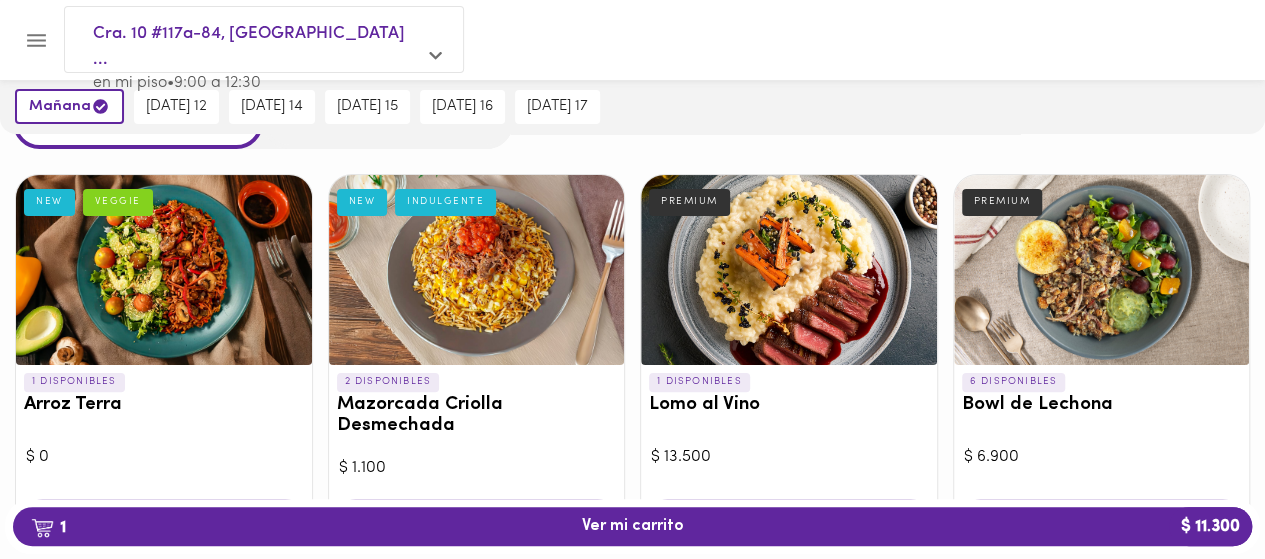 scroll, scrollTop: 200, scrollLeft: 0, axis: vertical 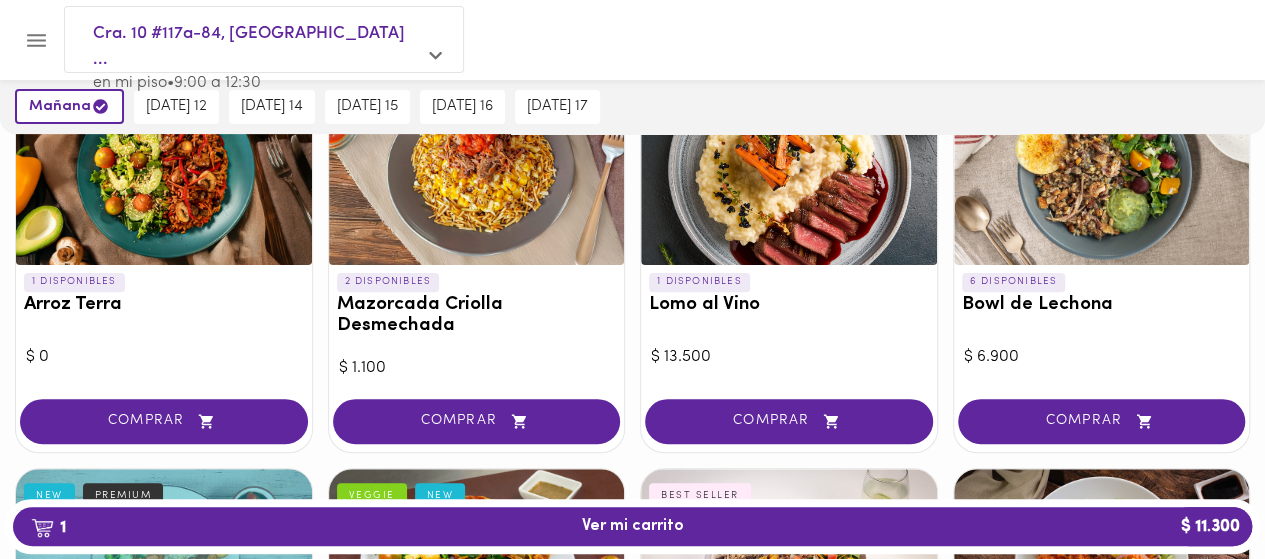 click on "COMPRAR" at bounding box center (164, 421) 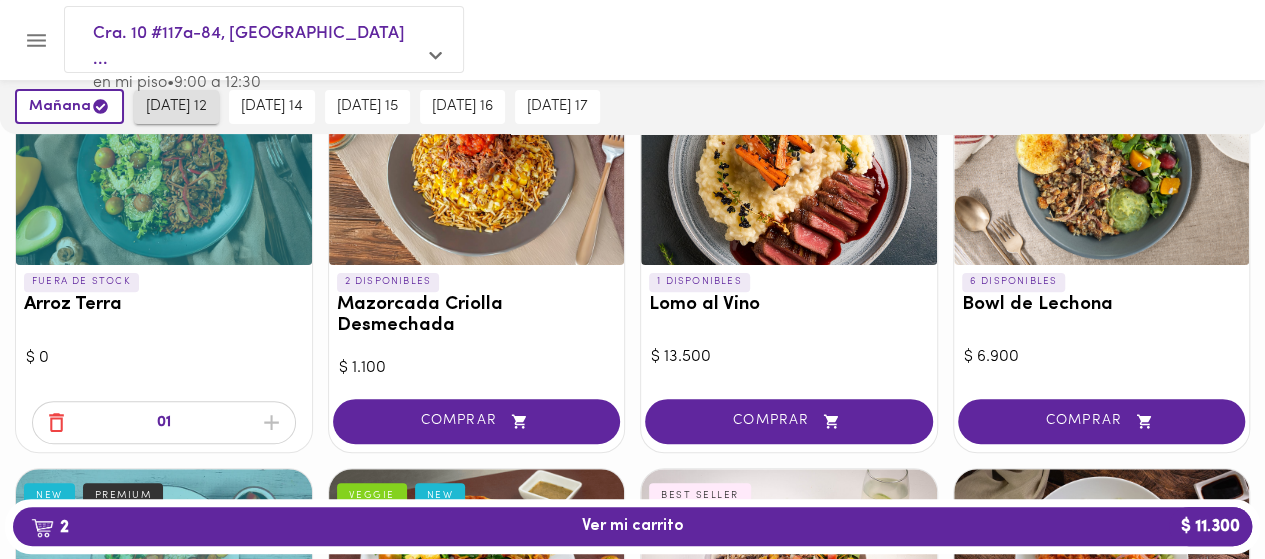 click on "sábado 12" at bounding box center [176, 107] 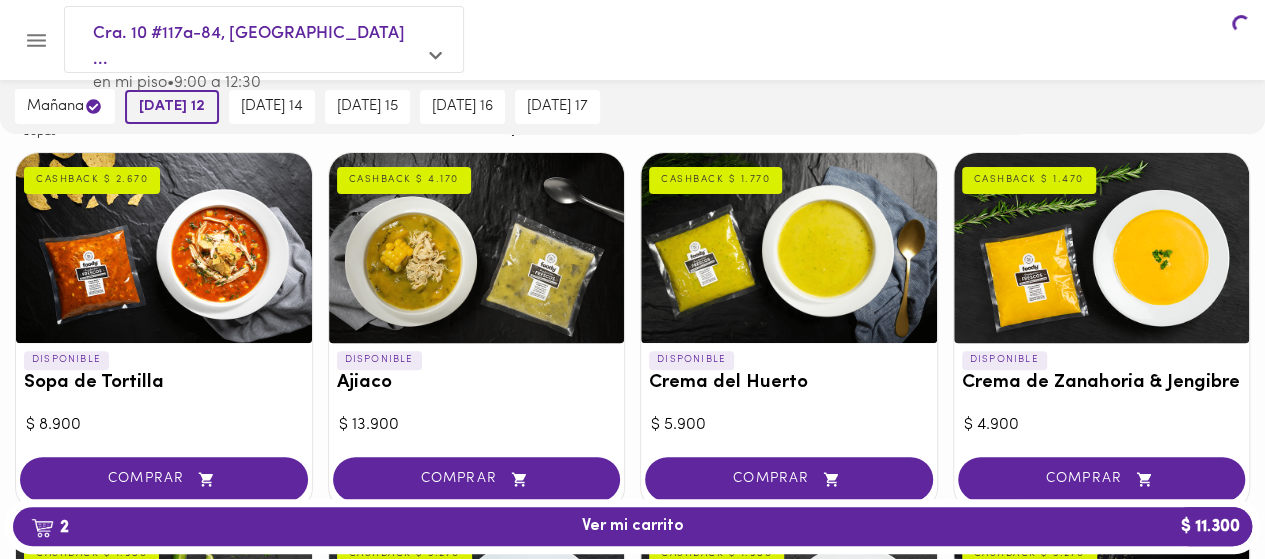 scroll, scrollTop: 0, scrollLeft: 0, axis: both 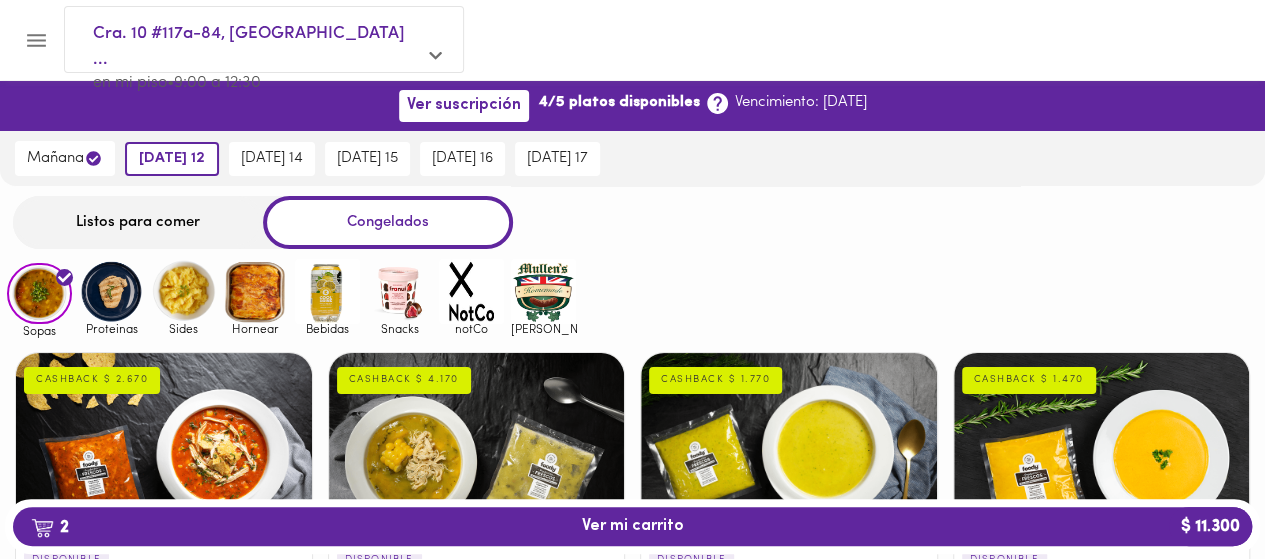 click at bounding box center (255, 291) 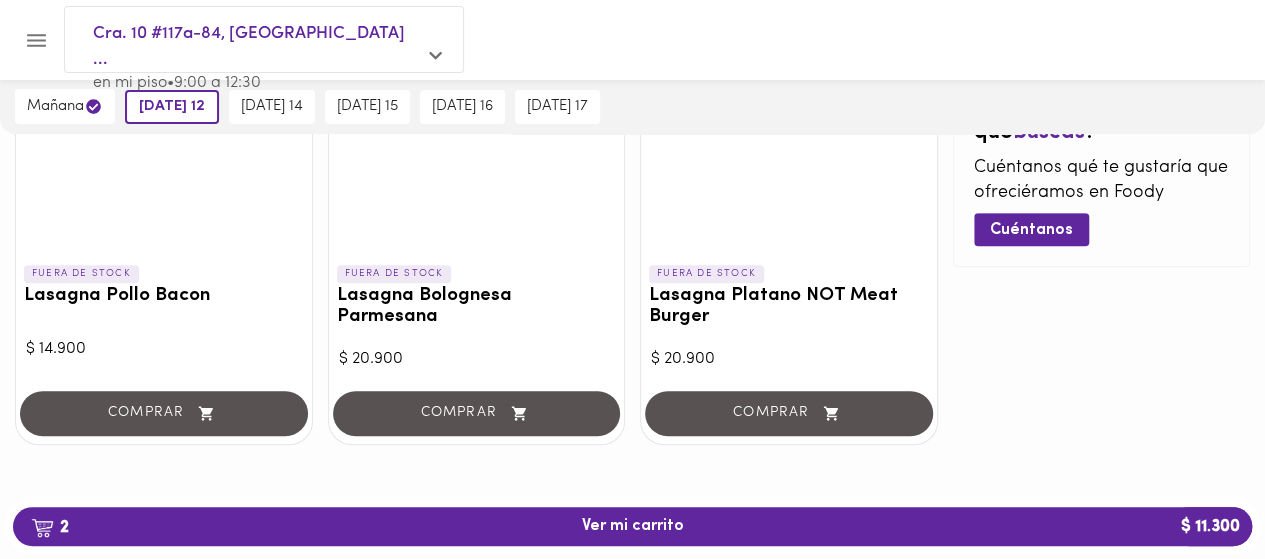 scroll, scrollTop: 0, scrollLeft: 0, axis: both 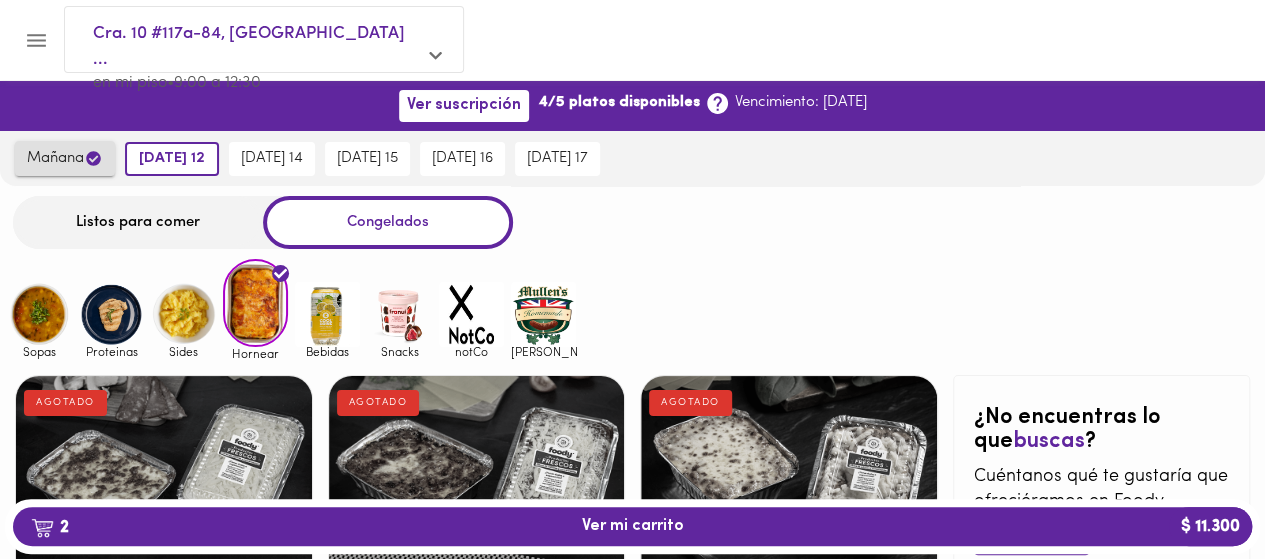 click on "mañana" at bounding box center [65, 158] 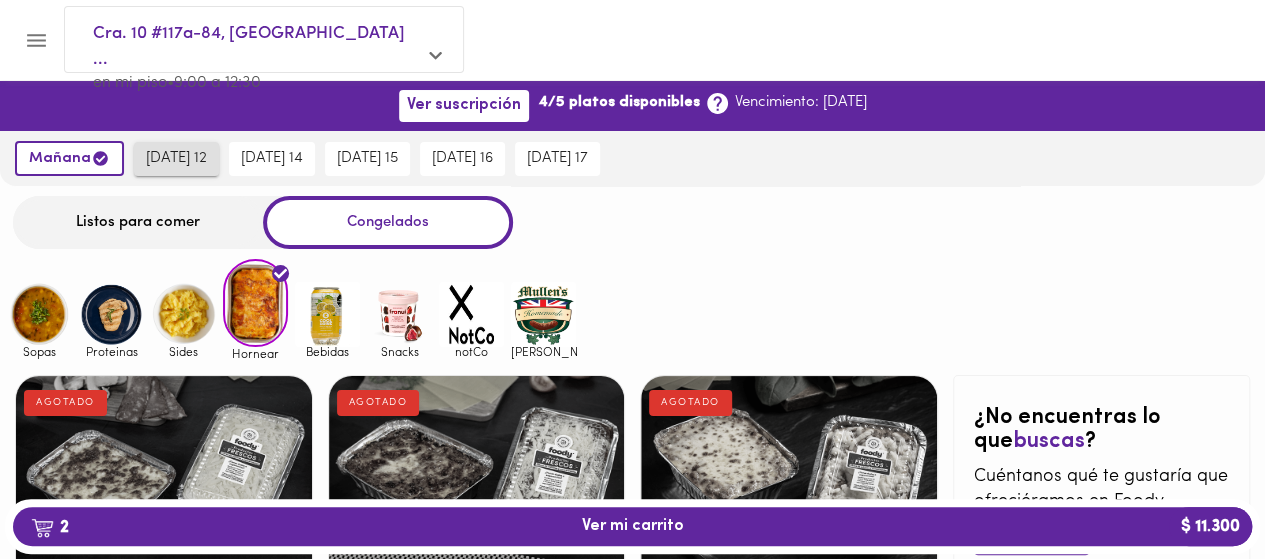 click on "sábado 12" at bounding box center (176, 159) 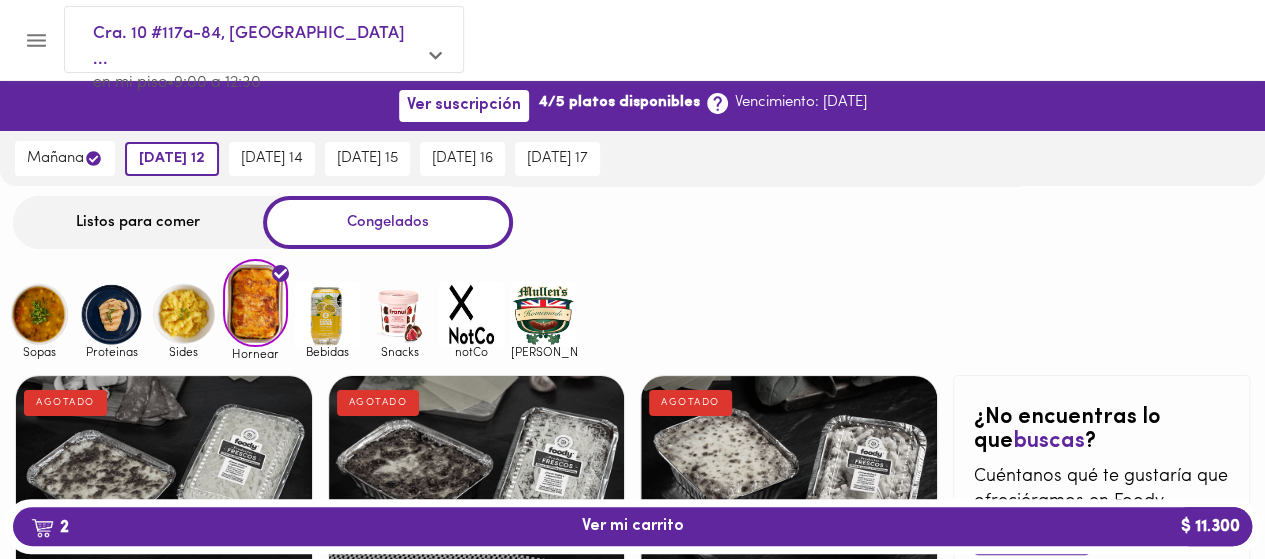 click on "Listos para comer" at bounding box center [138, 222] 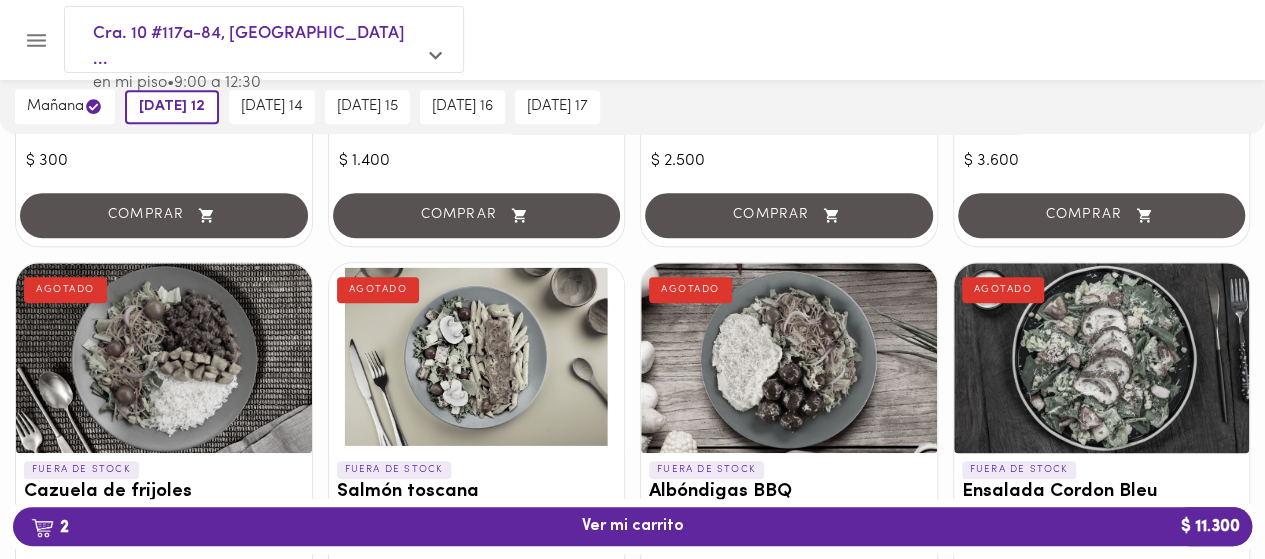 scroll, scrollTop: 0, scrollLeft: 0, axis: both 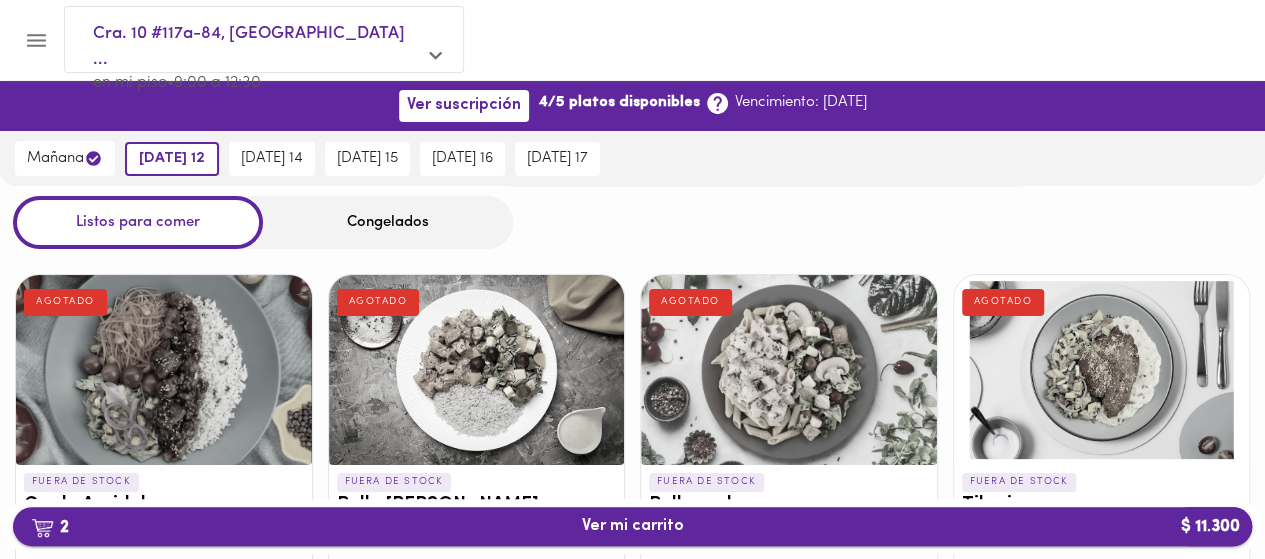 click on "2 Ver mi carrito $ 11.300" at bounding box center (632, 526) 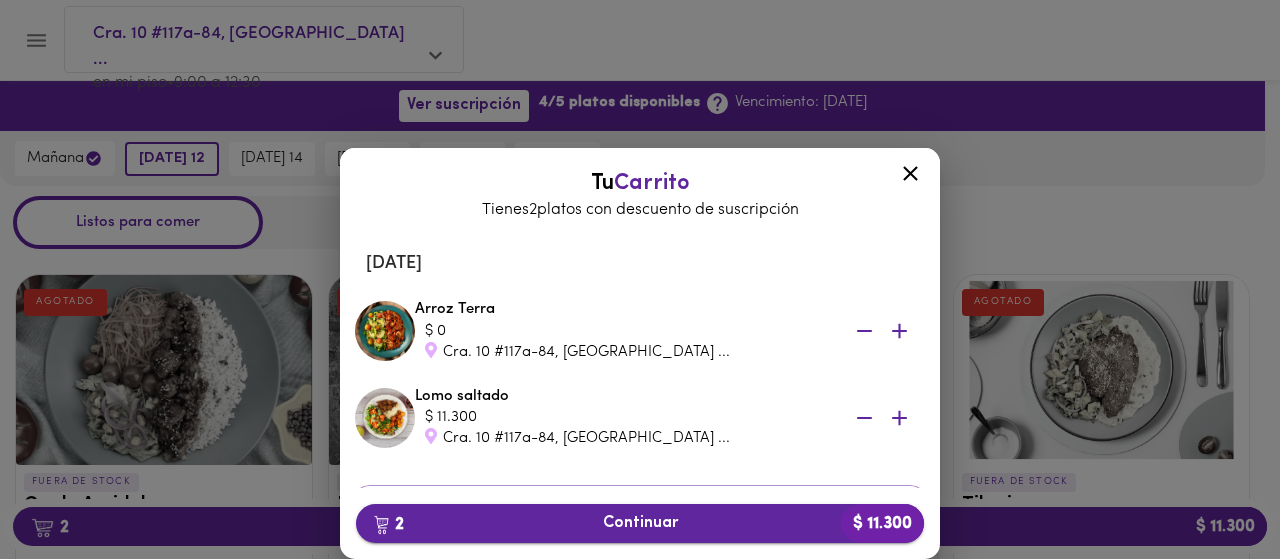 click on "2 Continuar $ 11.300" at bounding box center (640, 523) 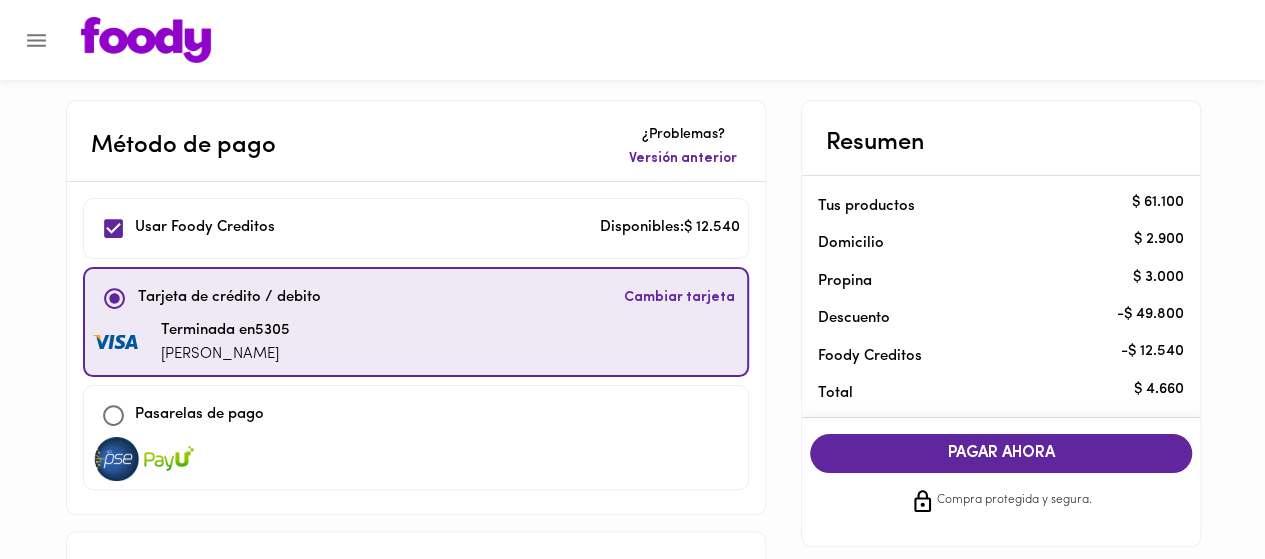 scroll, scrollTop: 100, scrollLeft: 0, axis: vertical 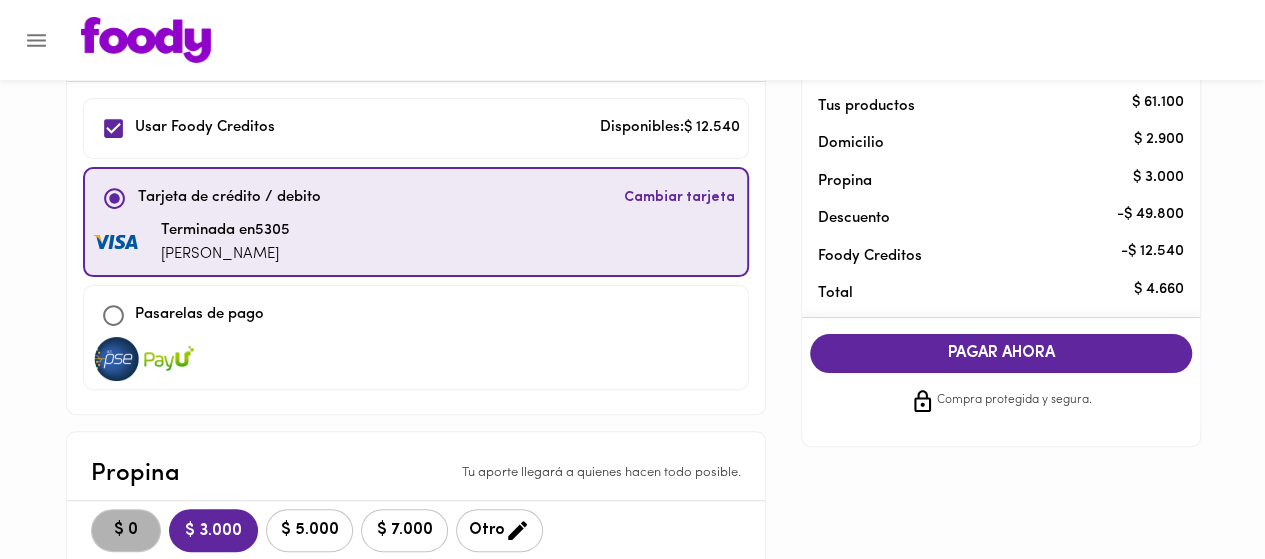 click on "$ 0" at bounding box center (126, 530) 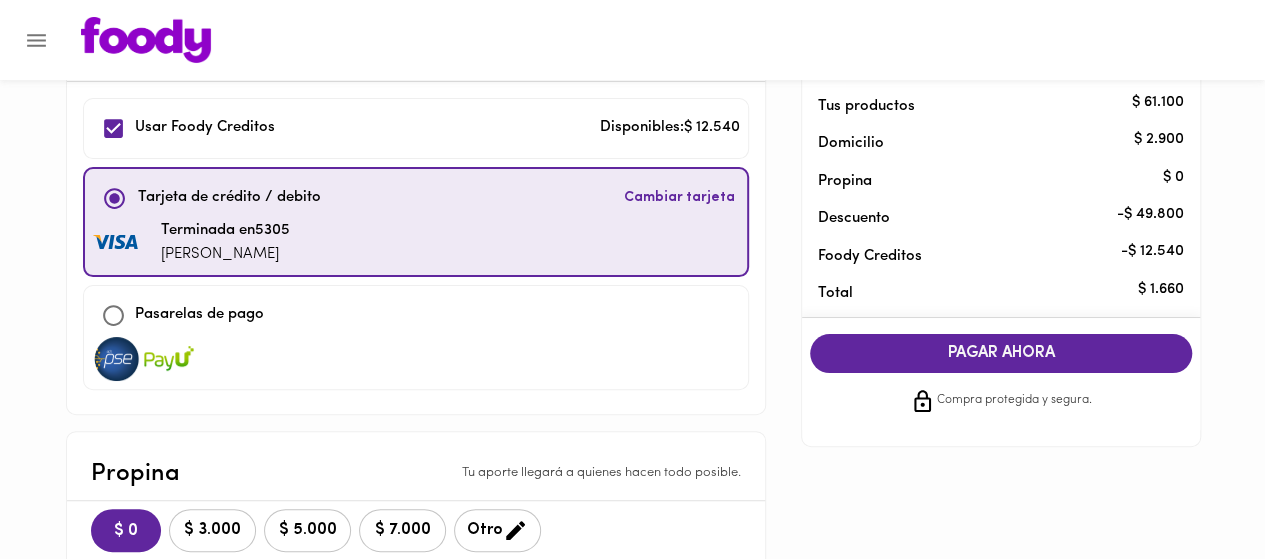 click on "PAGAR AHORA" at bounding box center [1001, 353] 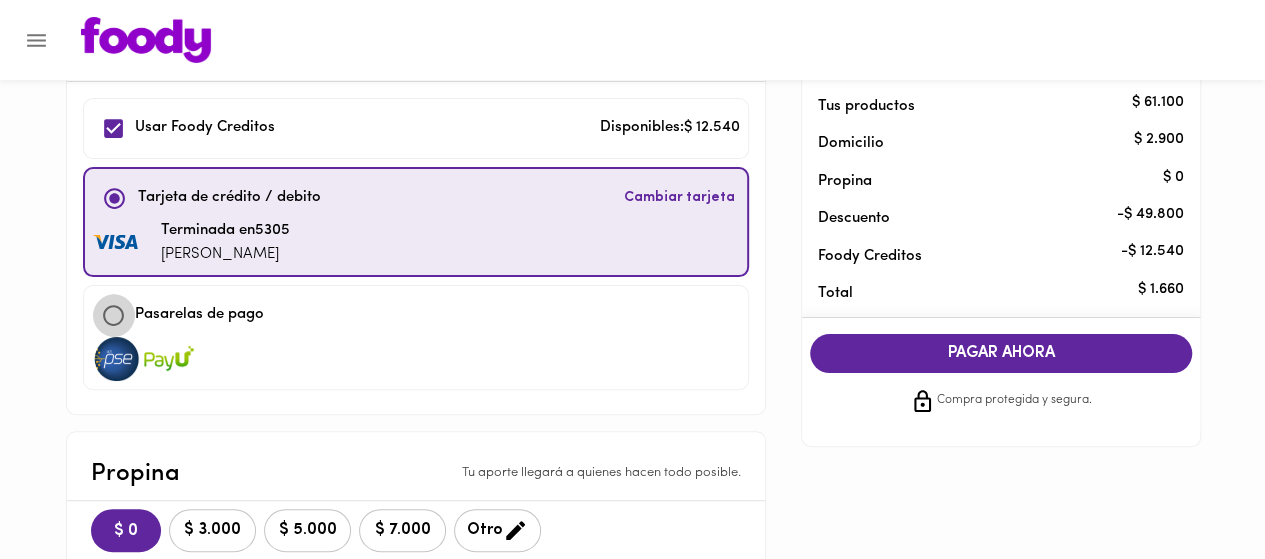 click at bounding box center [113, 315] 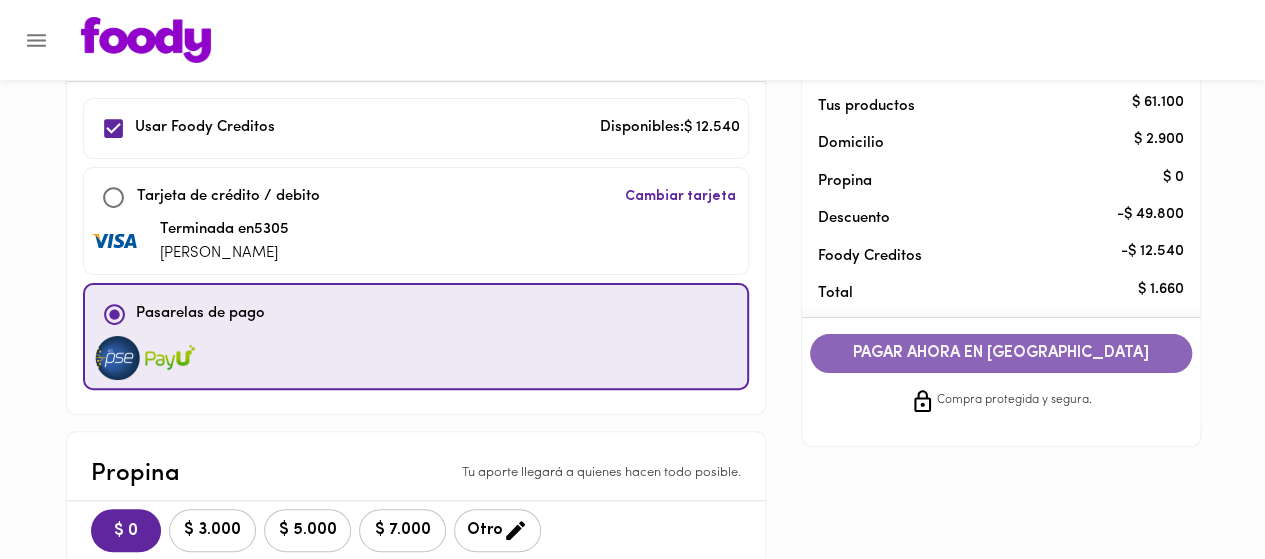 click on "PAGAR AHORA EN PASARELA" at bounding box center (1001, 353) 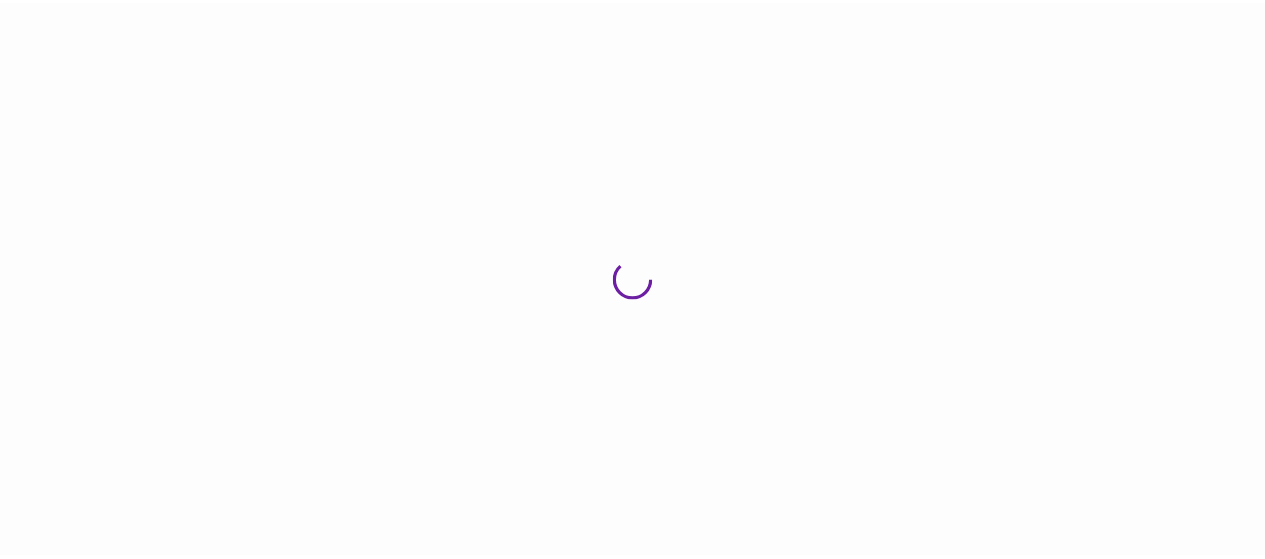 scroll, scrollTop: 0, scrollLeft: 0, axis: both 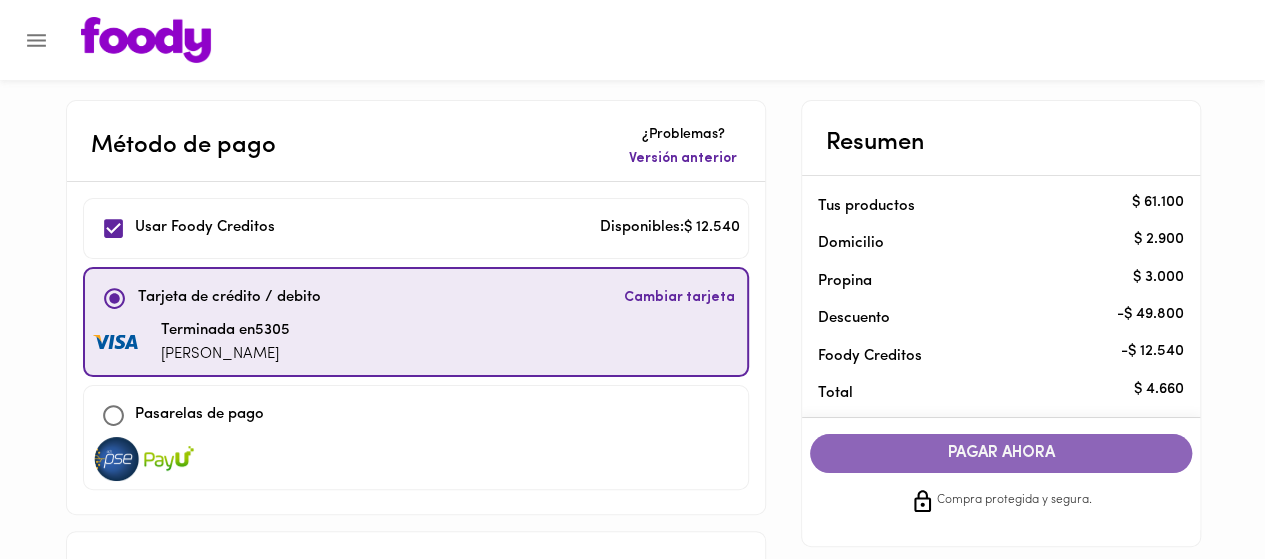 click on "PAGAR AHORA" at bounding box center [1001, 453] 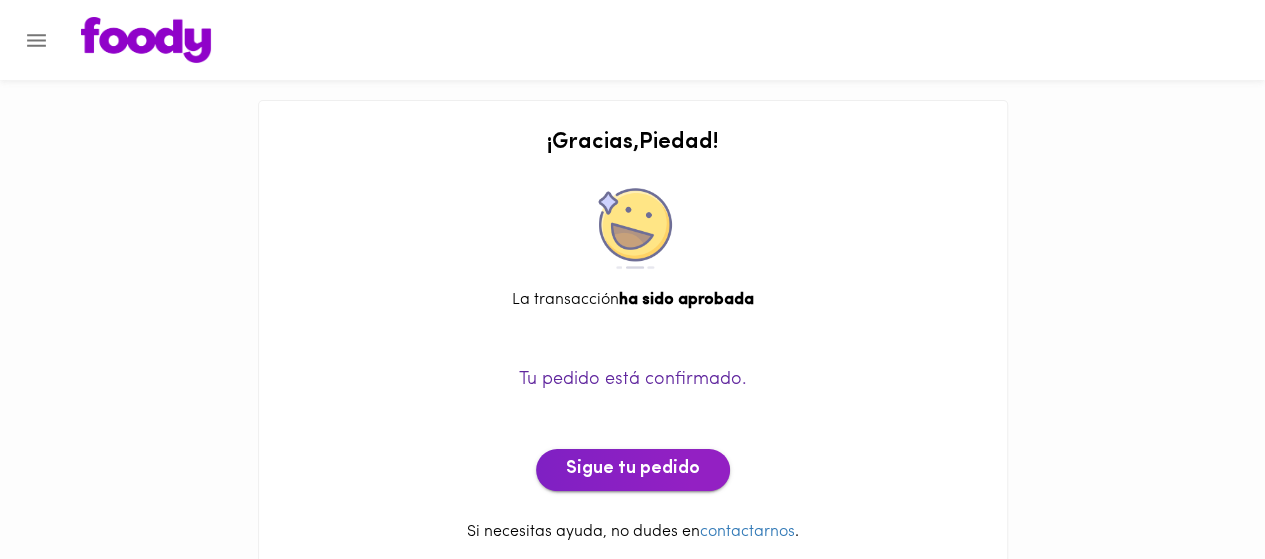 click on "Sigue tu pedido" at bounding box center (633, 470) 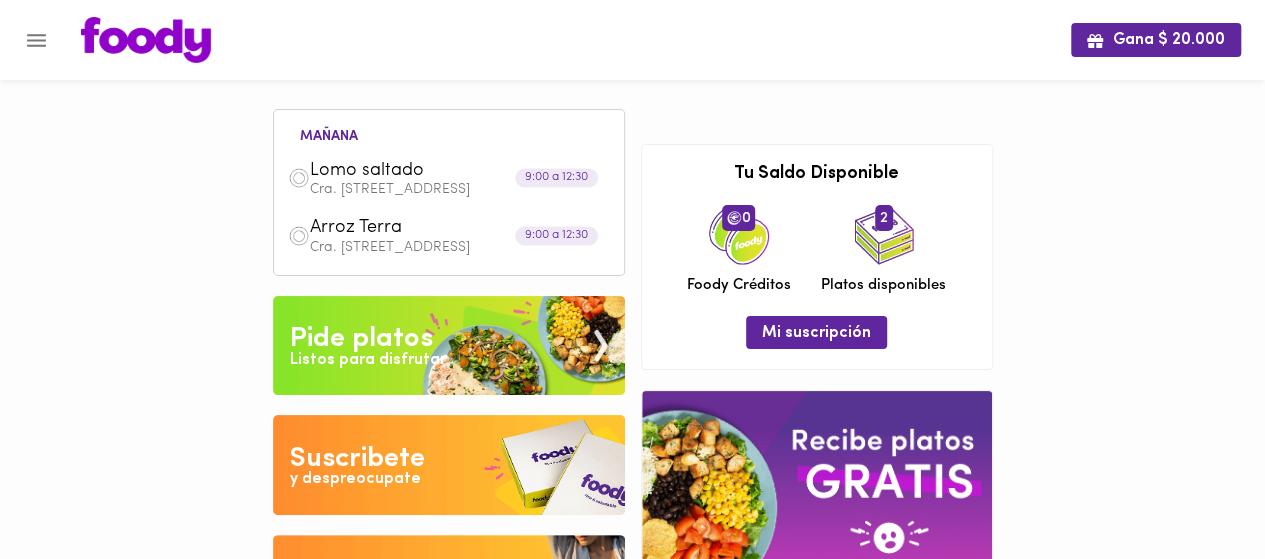 drag, startPoint x: 297, startPoint y: 136, endPoint x: 581, endPoint y: 281, distance: 318.87457 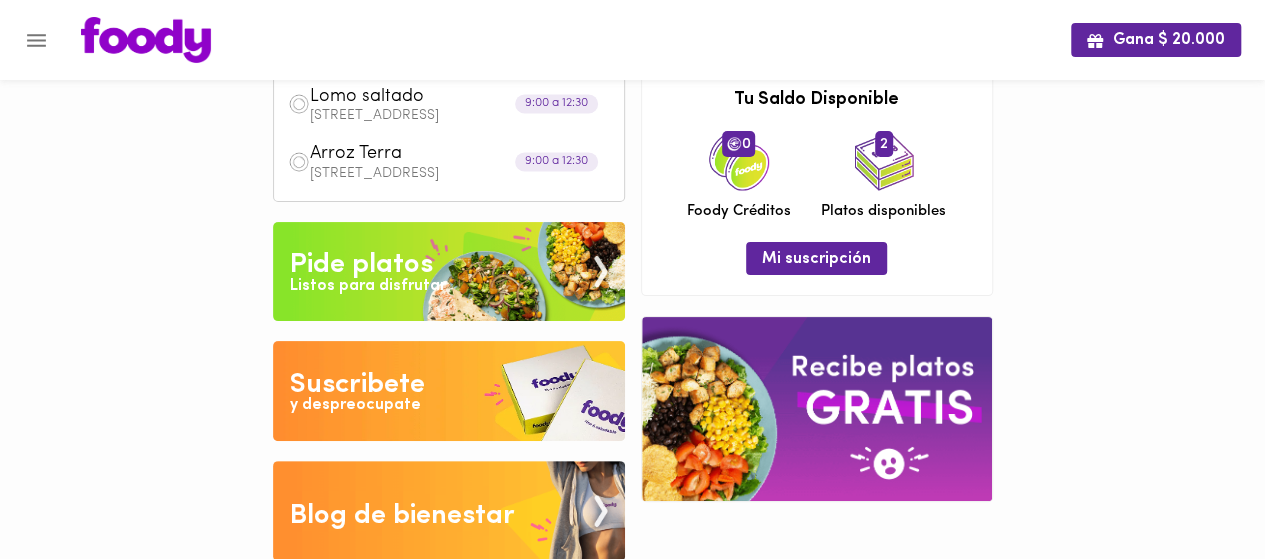 scroll, scrollTop: 0, scrollLeft: 0, axis: both 